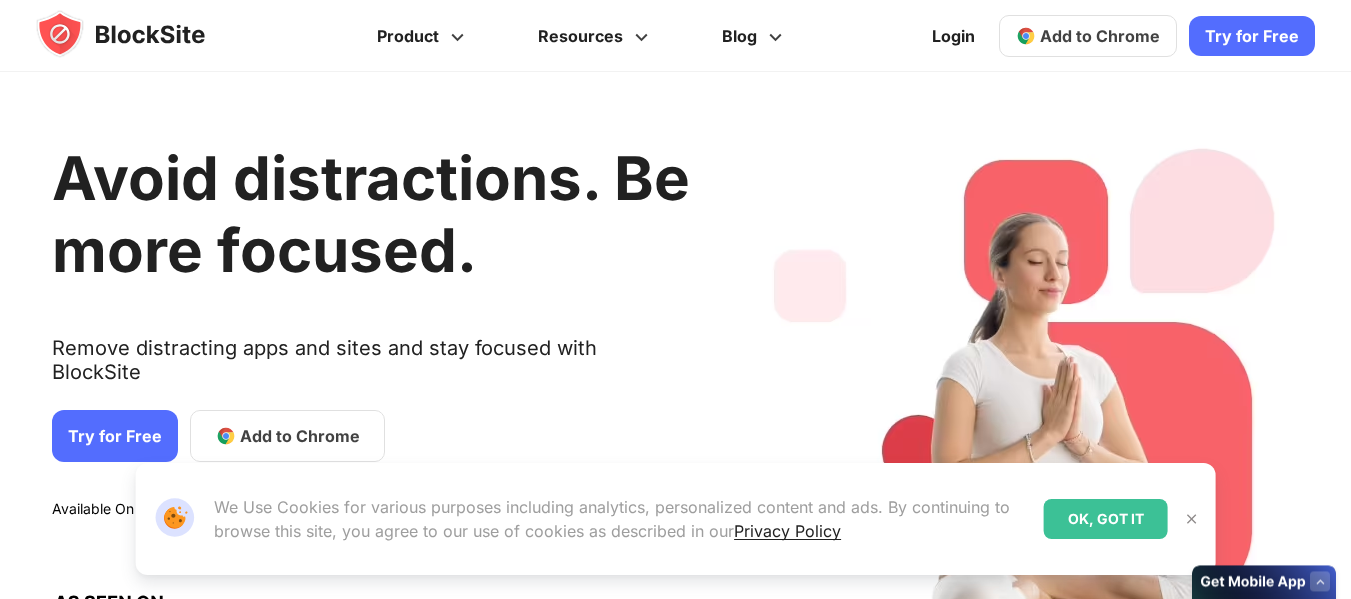 scroll, scrollTop: 0, scrollLeft: 0, axis: both 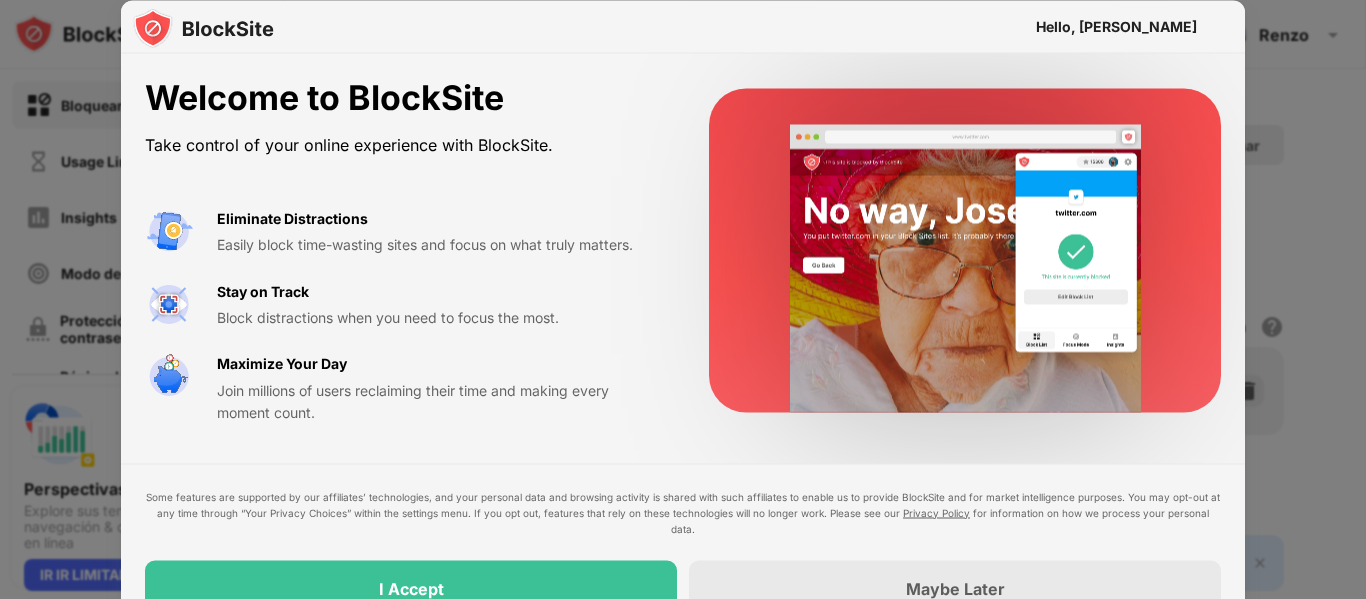 click at bounding box center [683, 299] 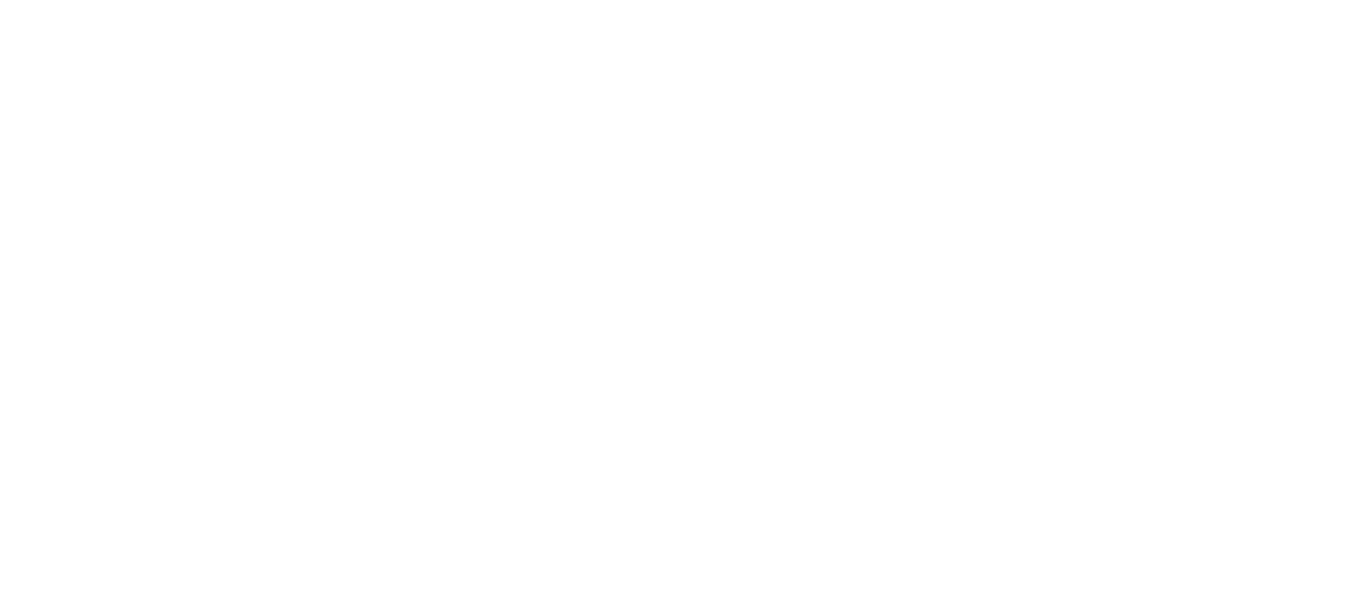 scroll, scrollTop: 0, scrollLeft: 0, axis: both 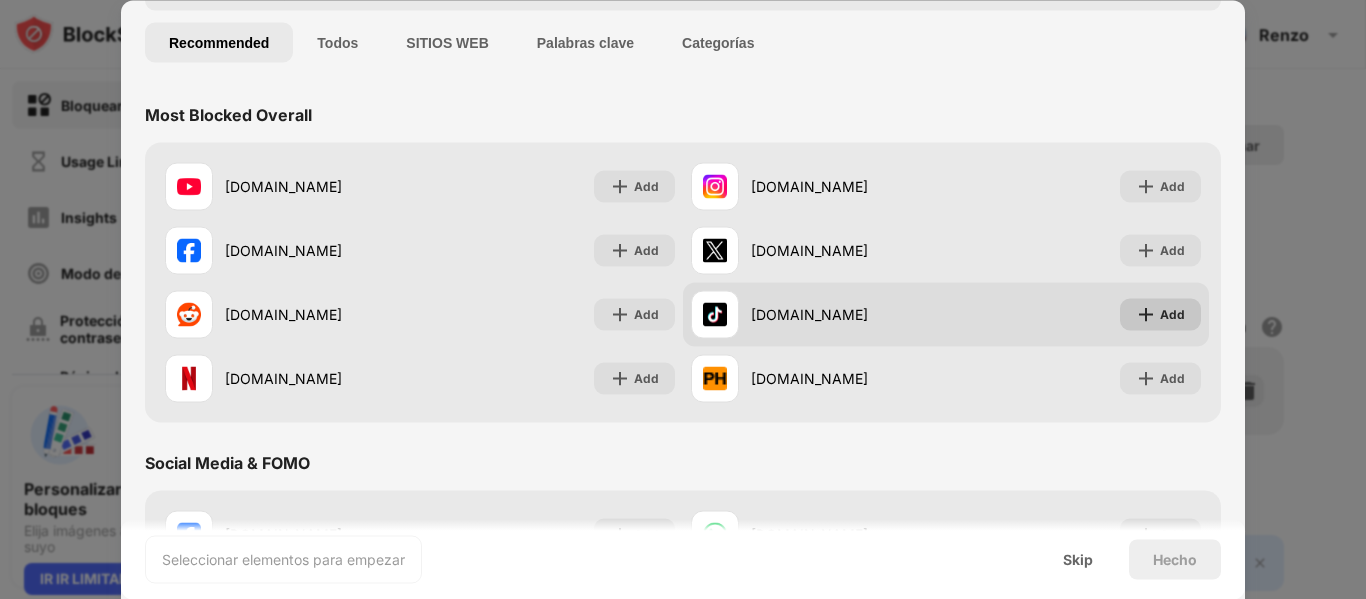 click on "Add" at bounding box center (1160, 314) 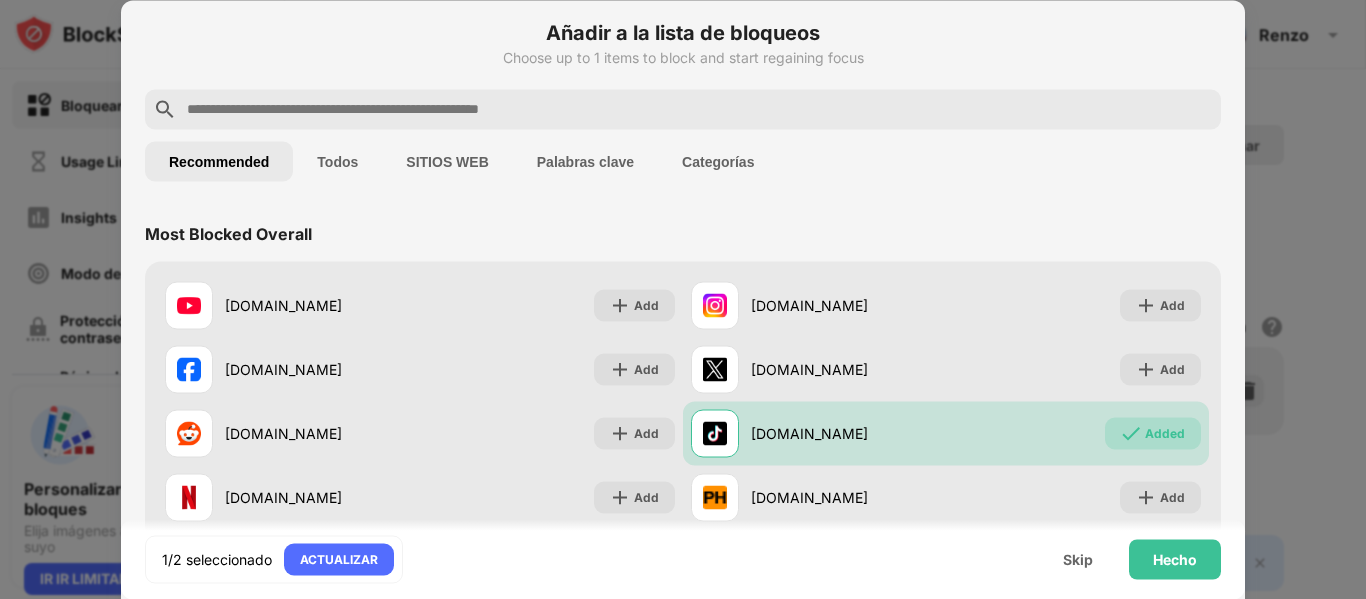 scroll, scrollTop: 0, scrollLeft: 0, axis: both 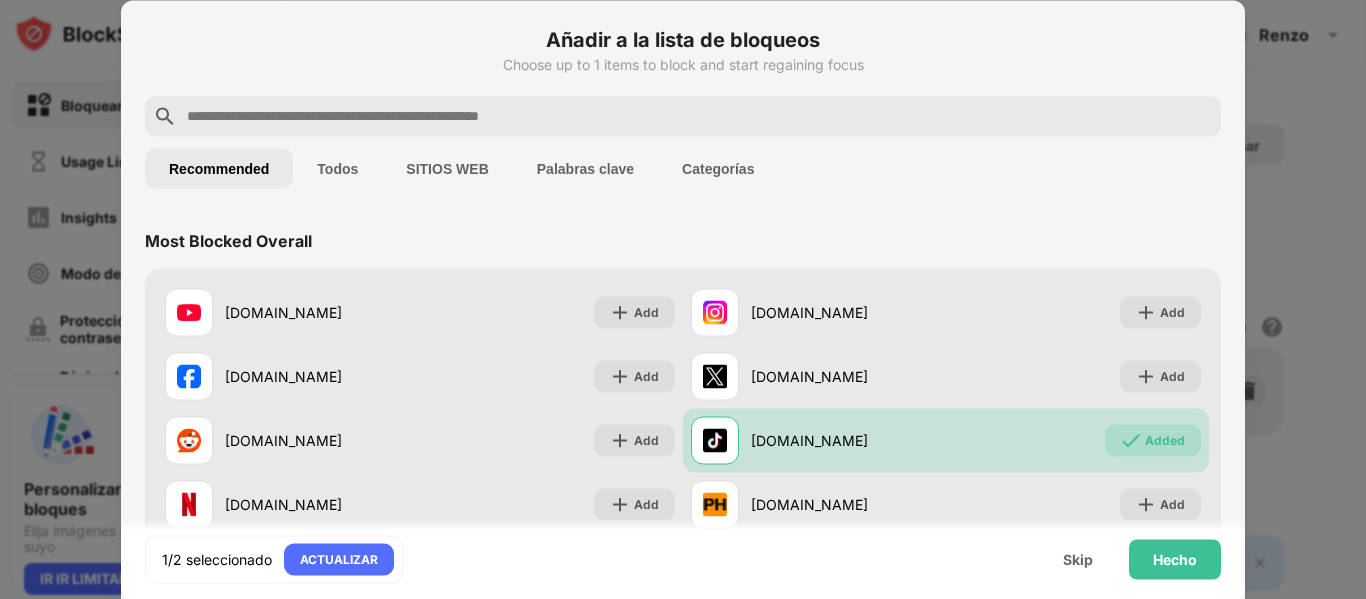 click at bounding box center (699, 116) 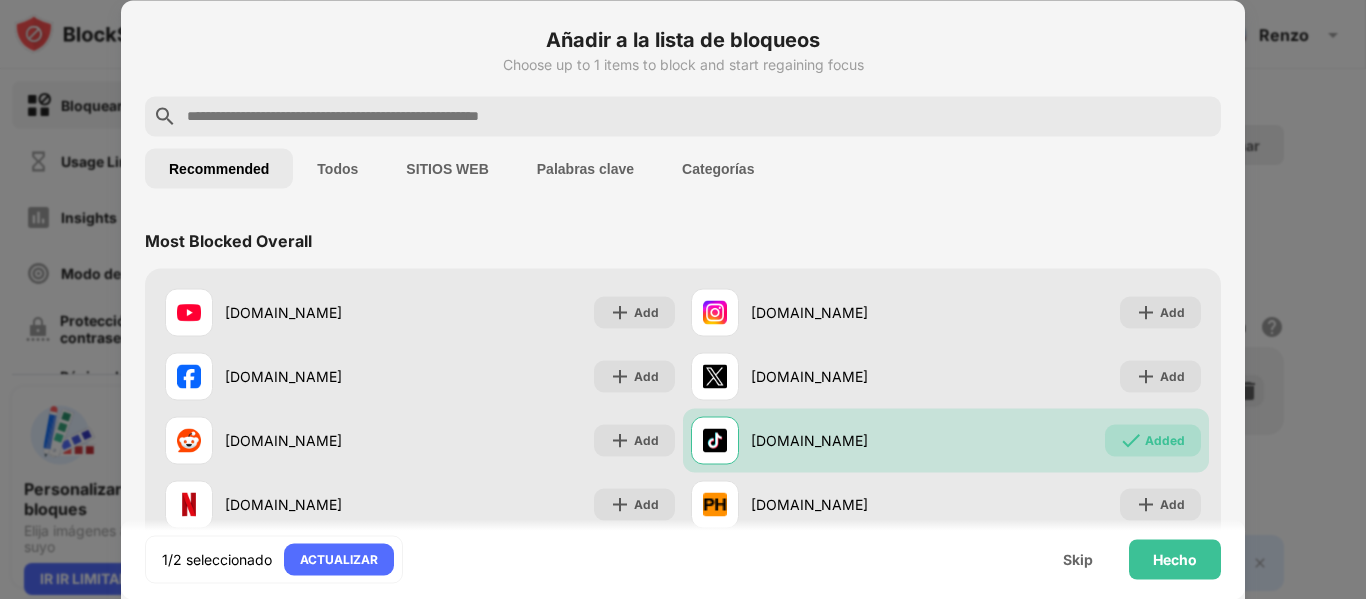 click at bounding box center [683, 116] 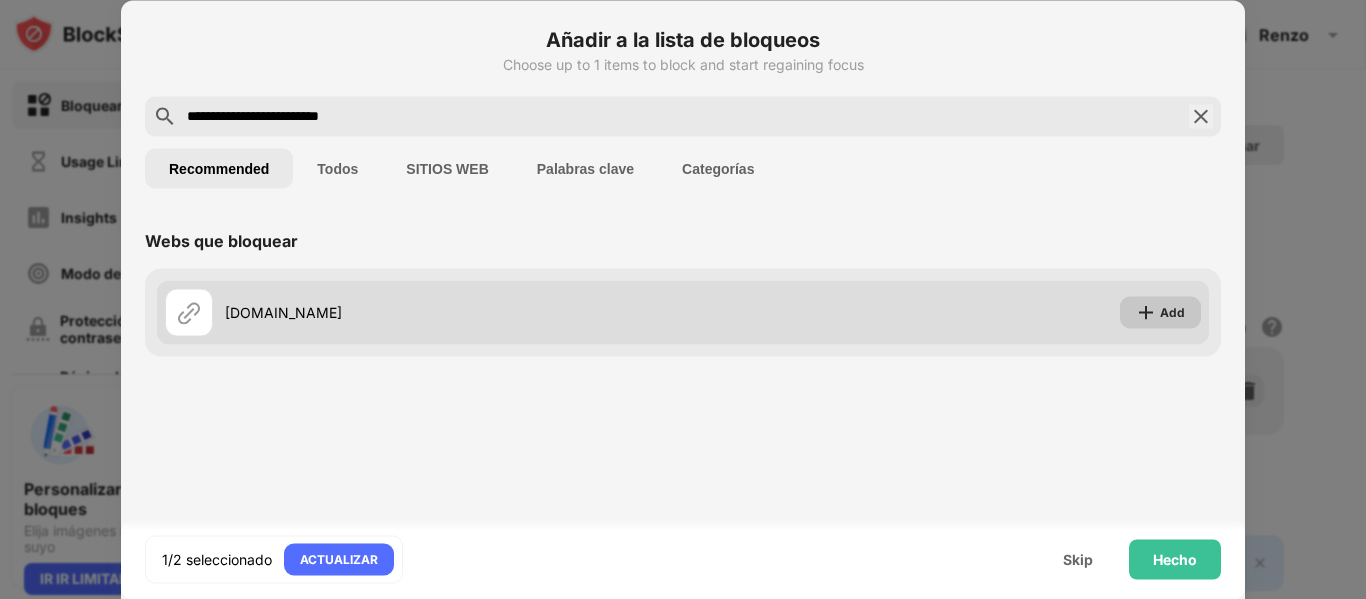 type on "**********" 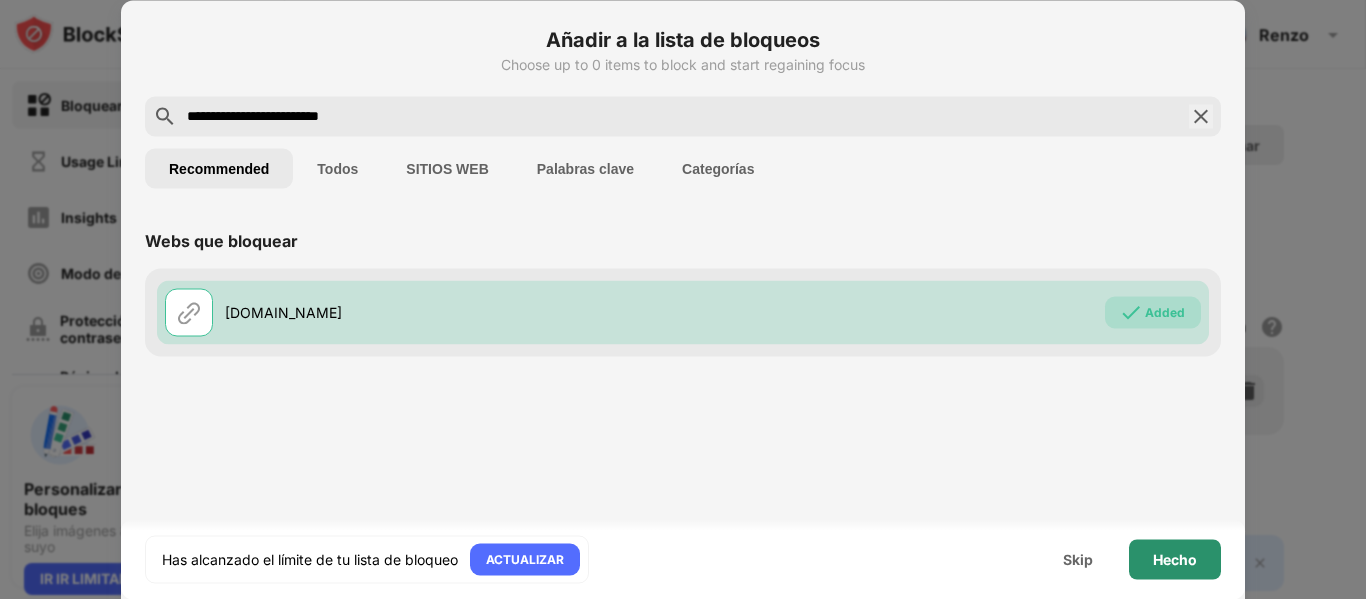 click on "Hecho" at bounding box center (1175, 559) 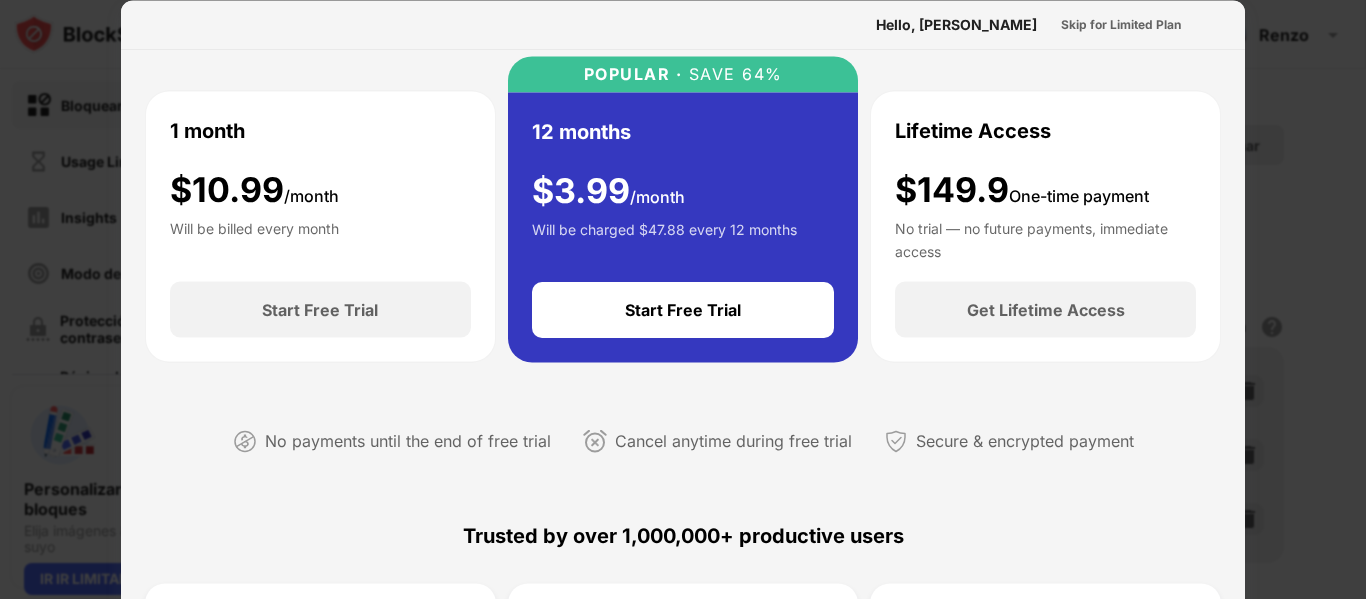scroll, scrollTop: 0, scrollLeft: 0, axis: both 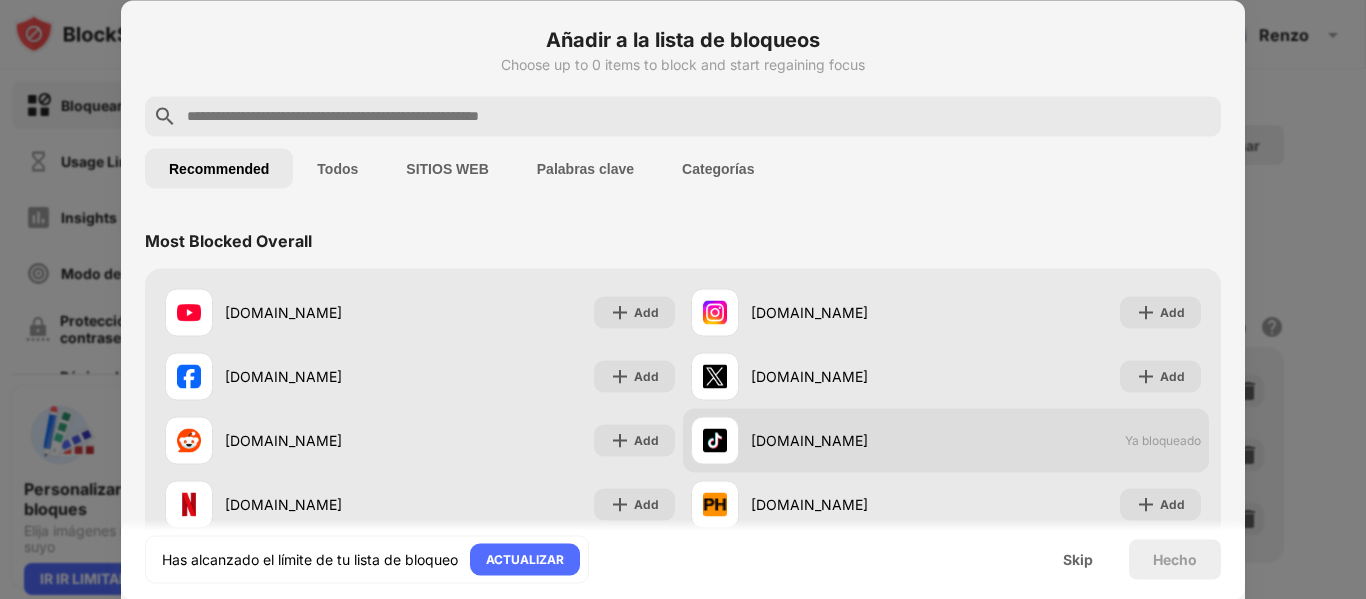 click on "[DOMAIN_NAME]" at bounding box center [848, 440] 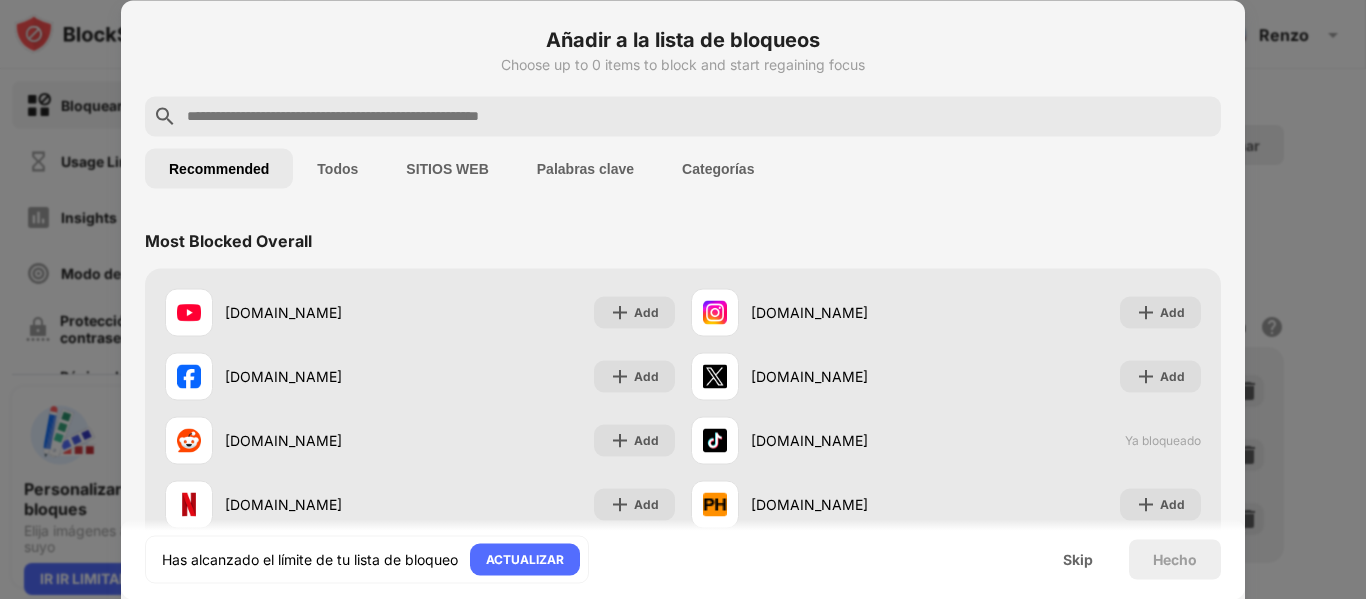 drag, startPoint x: 896, startPoint y: 441, endPoint x: 856, endPoint y: 211, distance: 233.45235 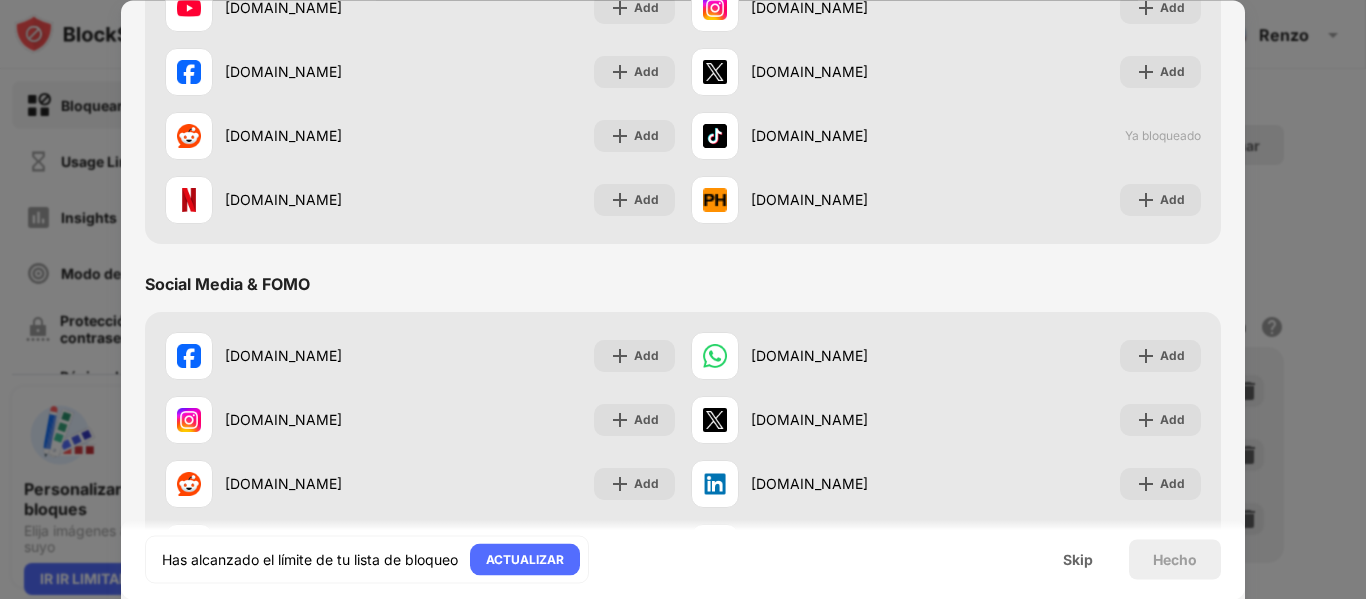 scroll, scrollTop: 272, scrollLeft: 0, axis: vertical 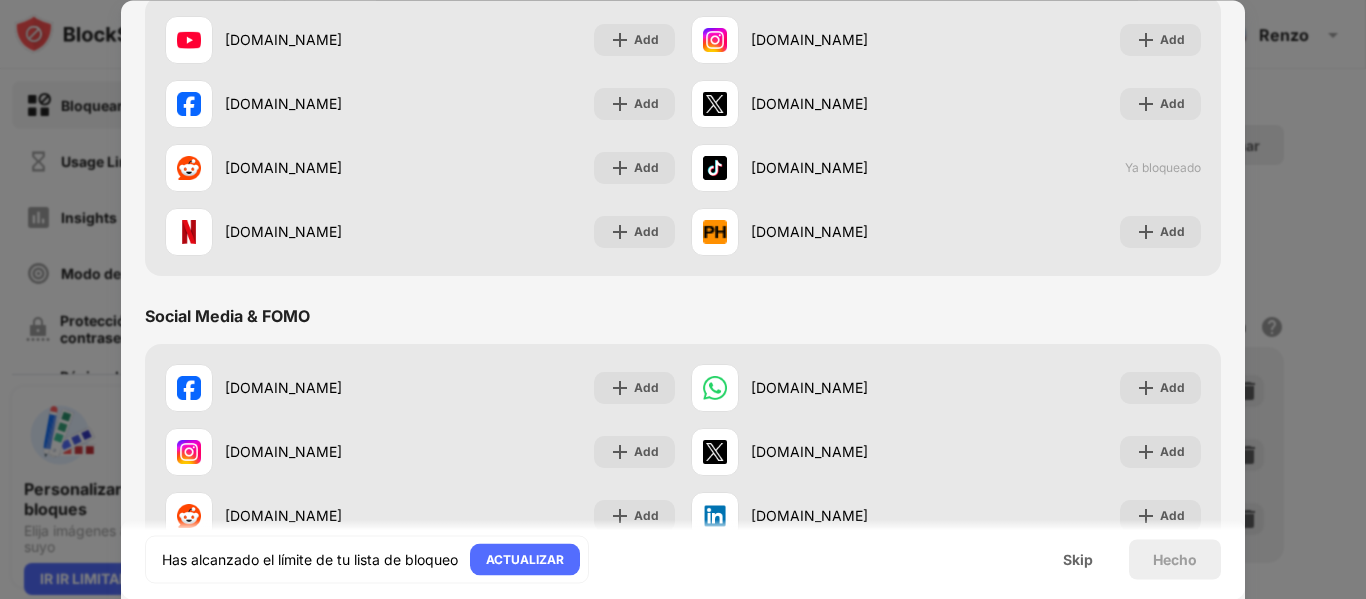 click at bounding box center [683, 299] 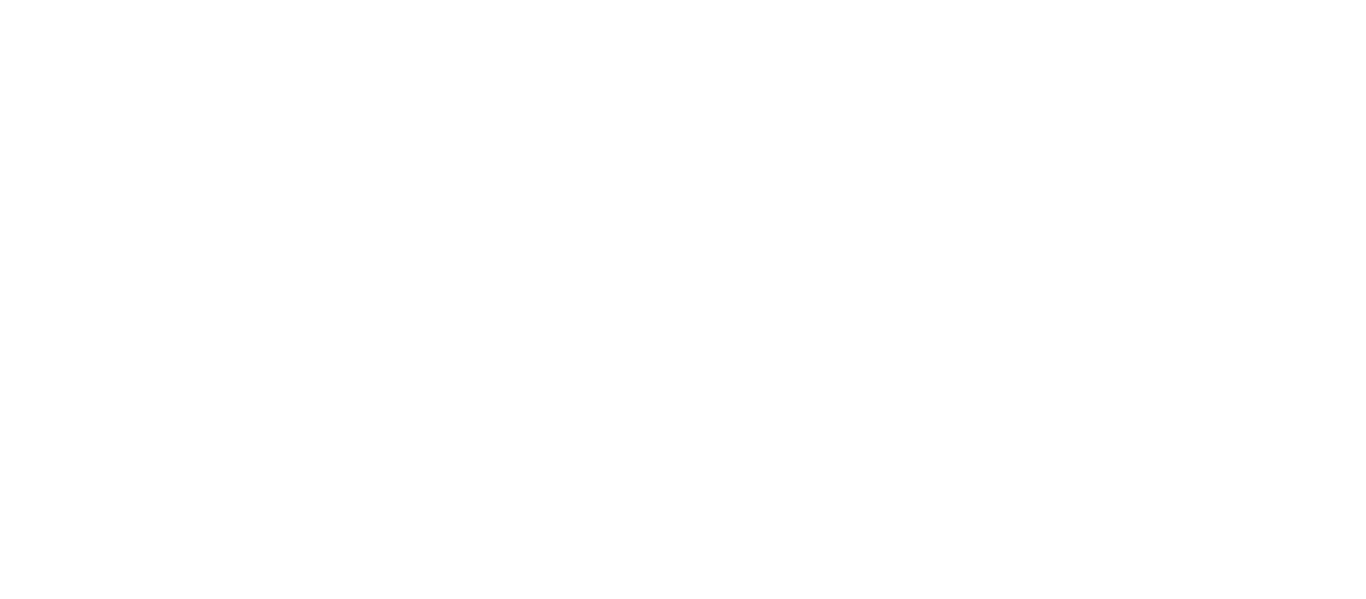 scroll, scrollTop: 0, scrollLeft: 0, axis: both 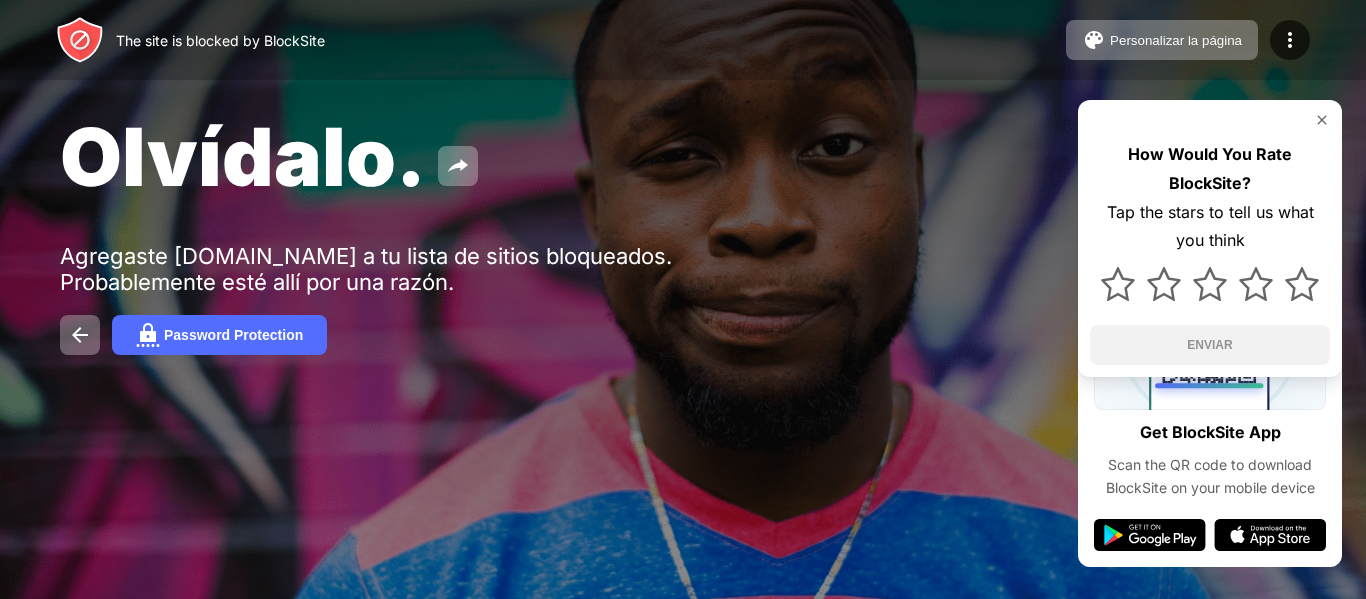 click at bounding box center (1322, 120) 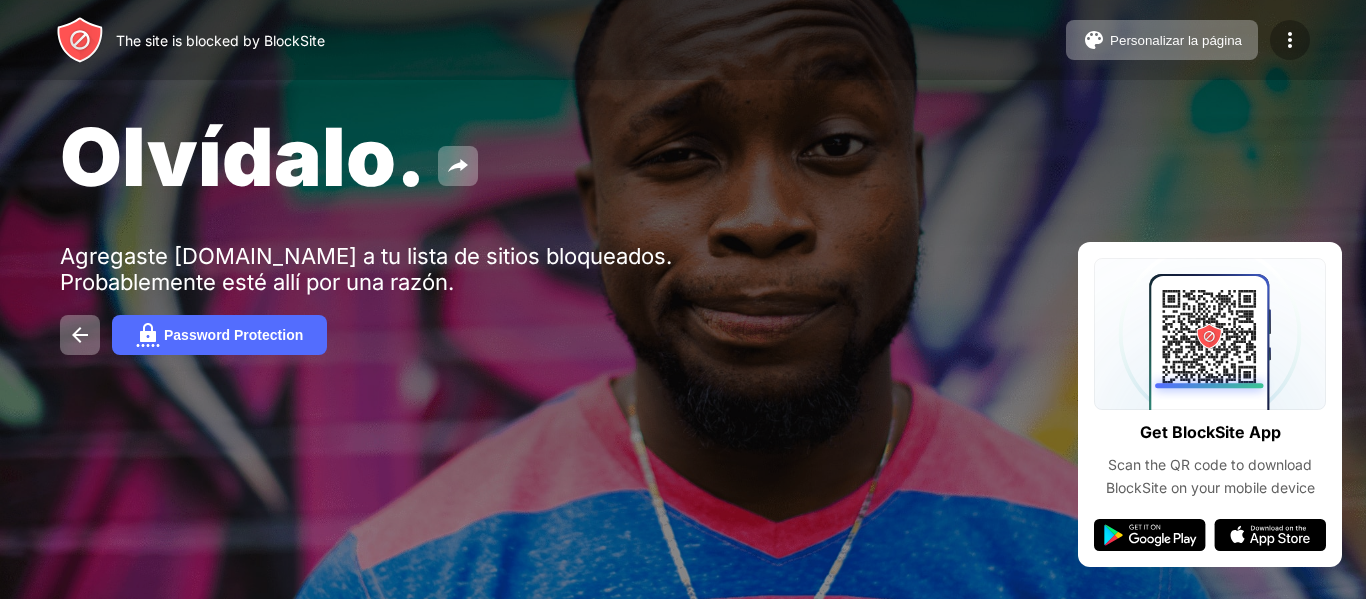 click at bounding box center [1290, 40] 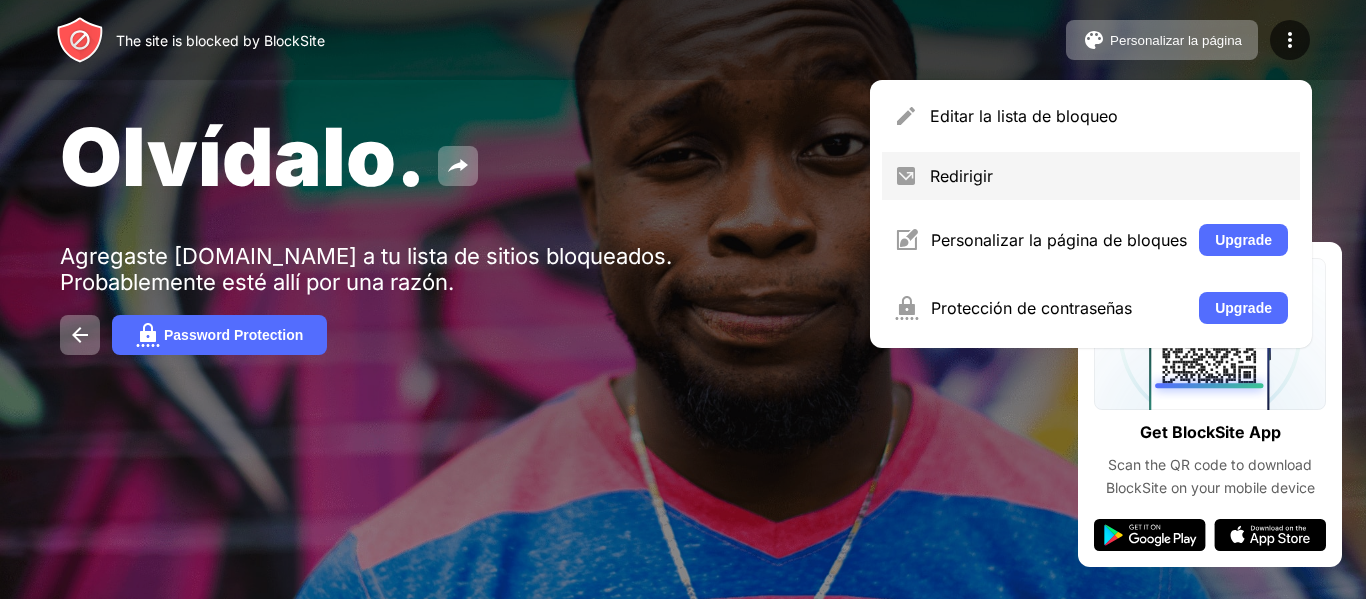 click on "Redirigir" at bounding box center [1109, 176] 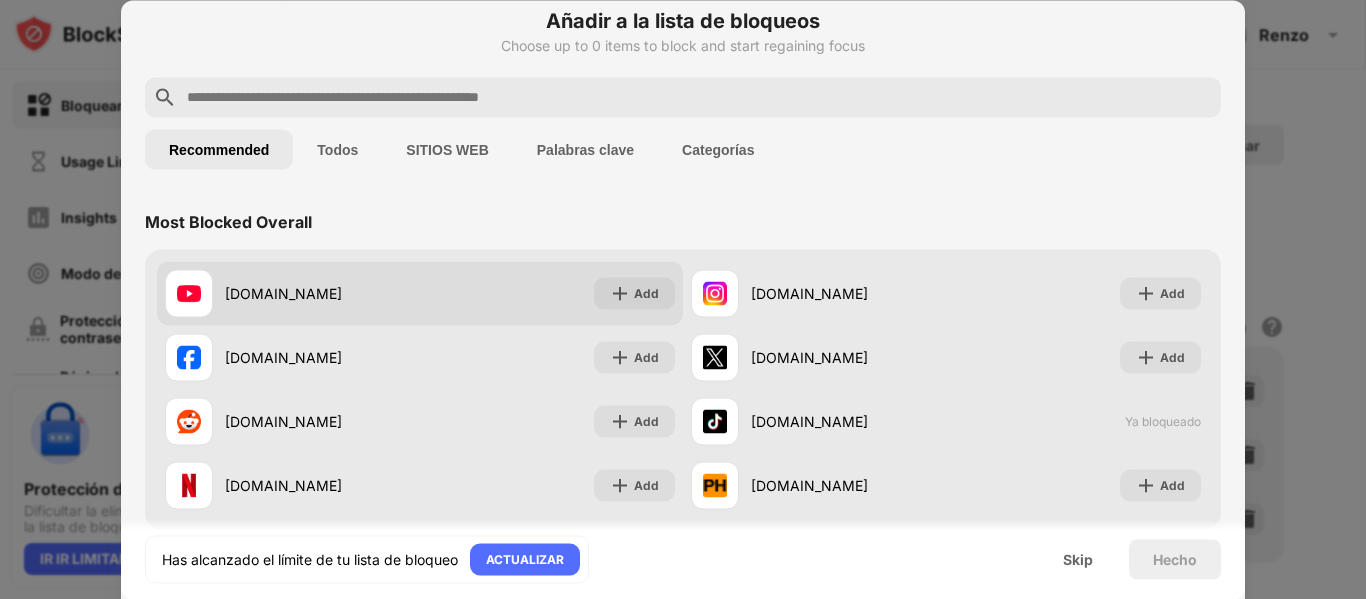 scroll, scrollTop: 0, scrollLeft: 0, axis: both 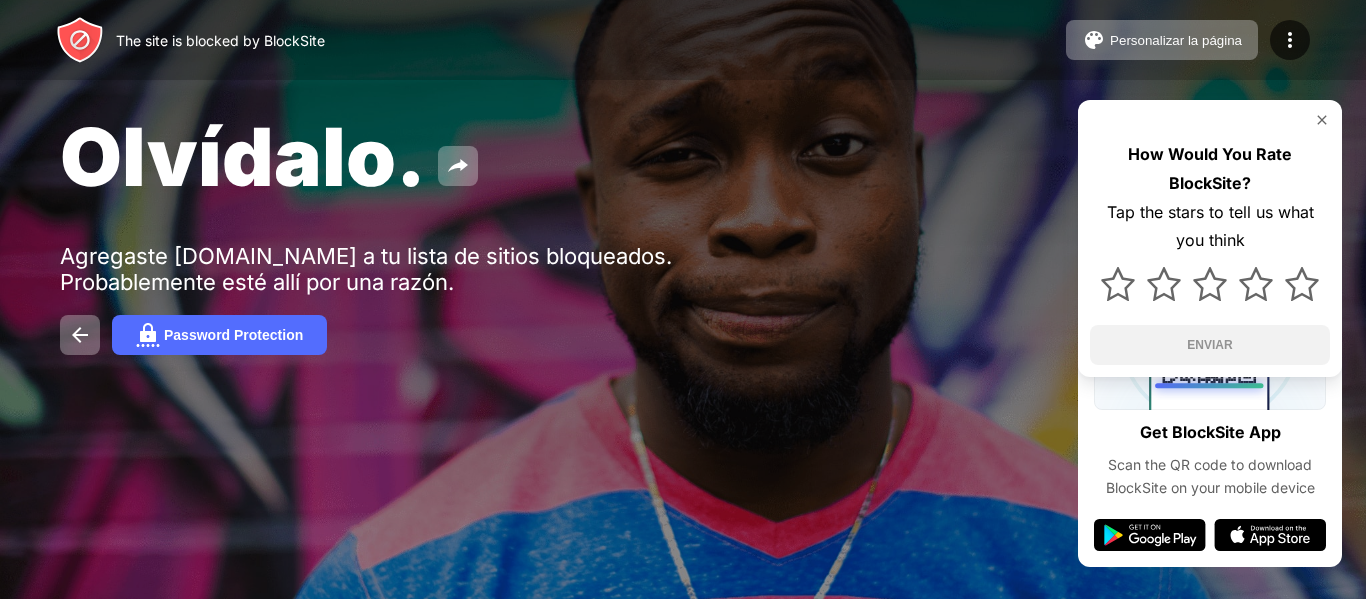 click at bounding box center (1322, 120) 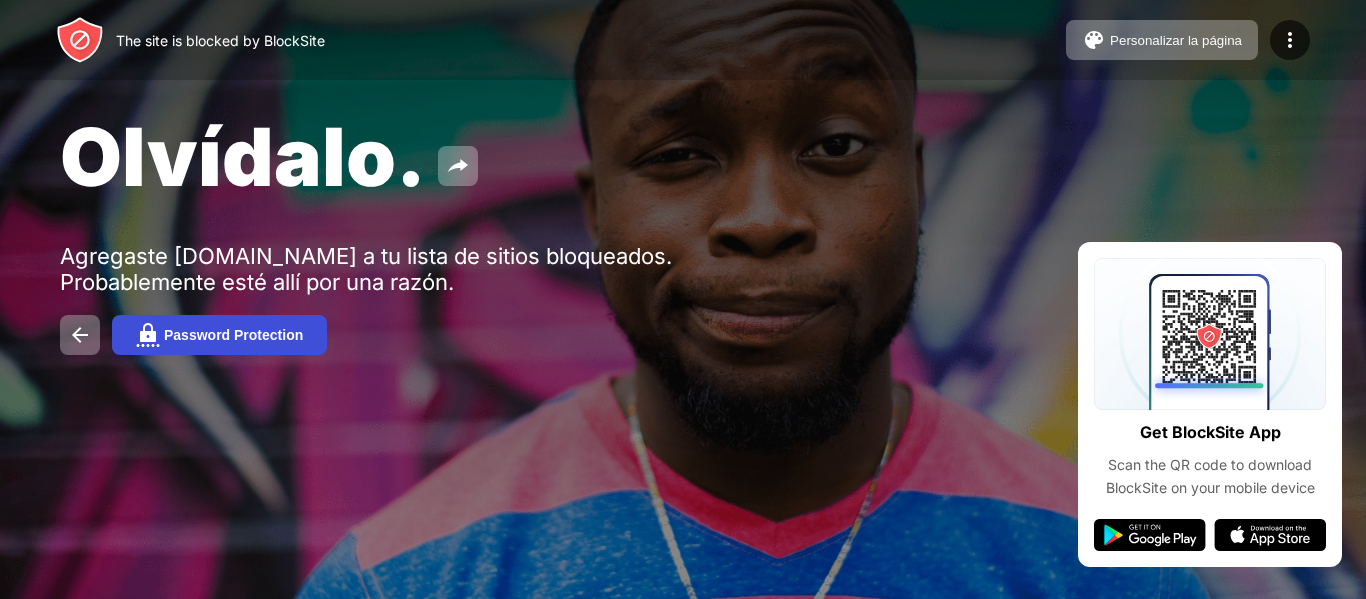 click on "Password Protection" at bounding box center [233, 335] 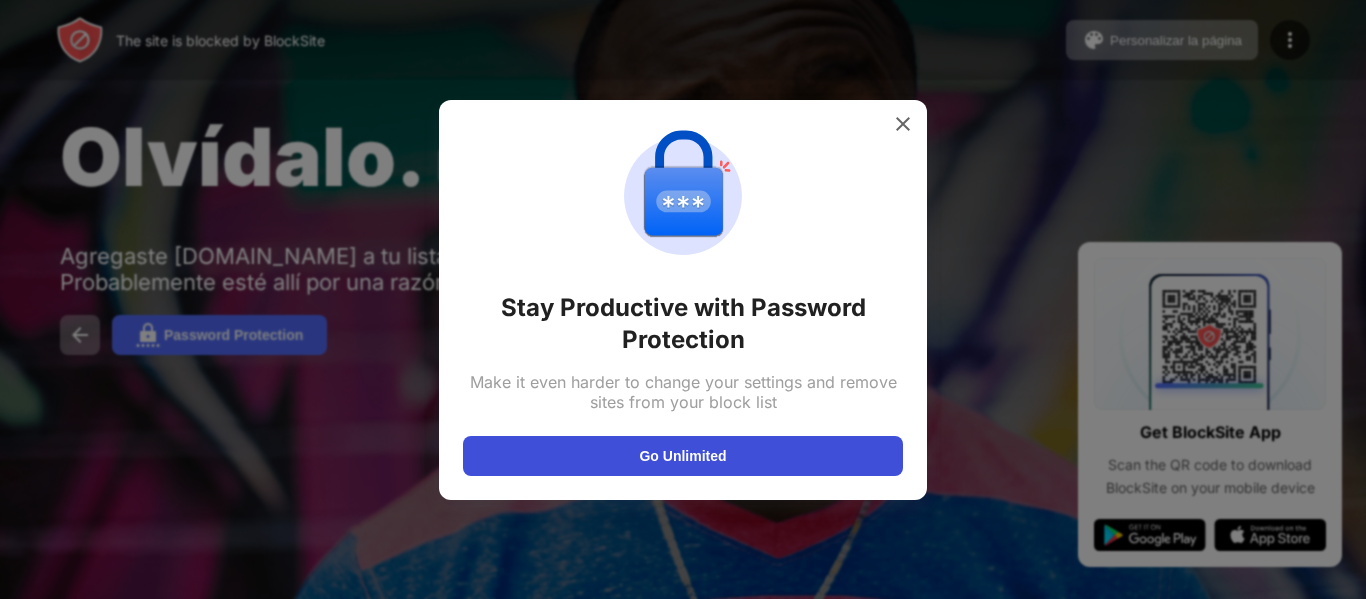 click on "Go Unlimited" at bounding box center (683, 456) 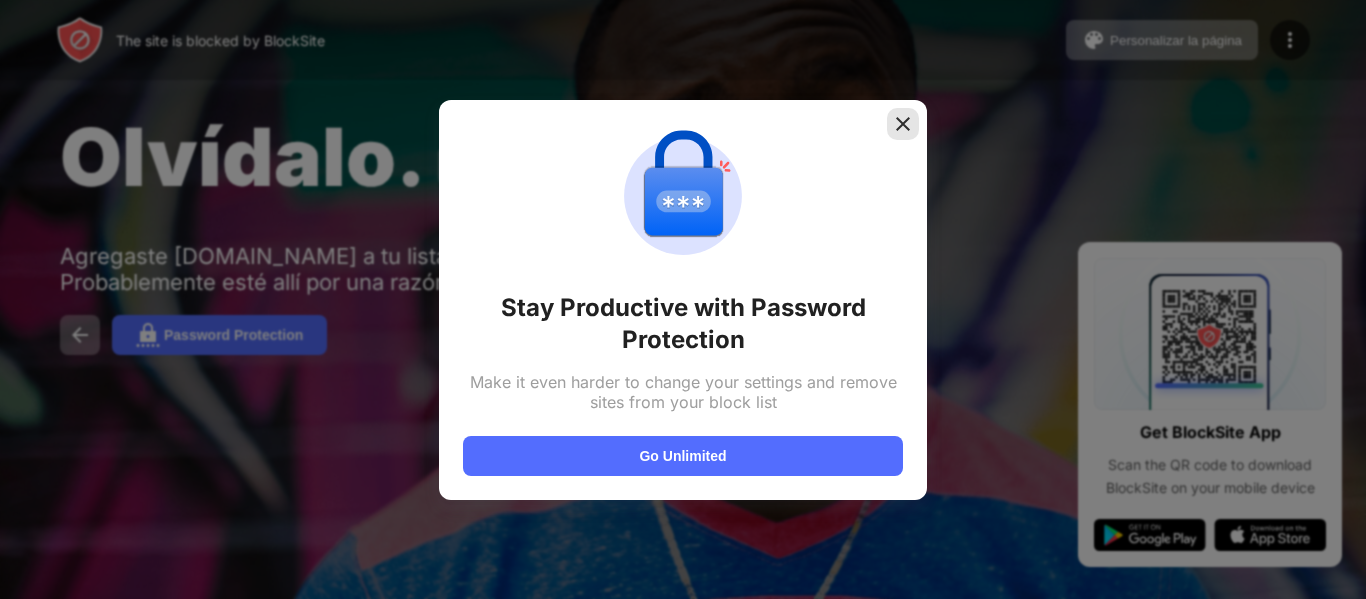 click at bounding box center [903, 124] 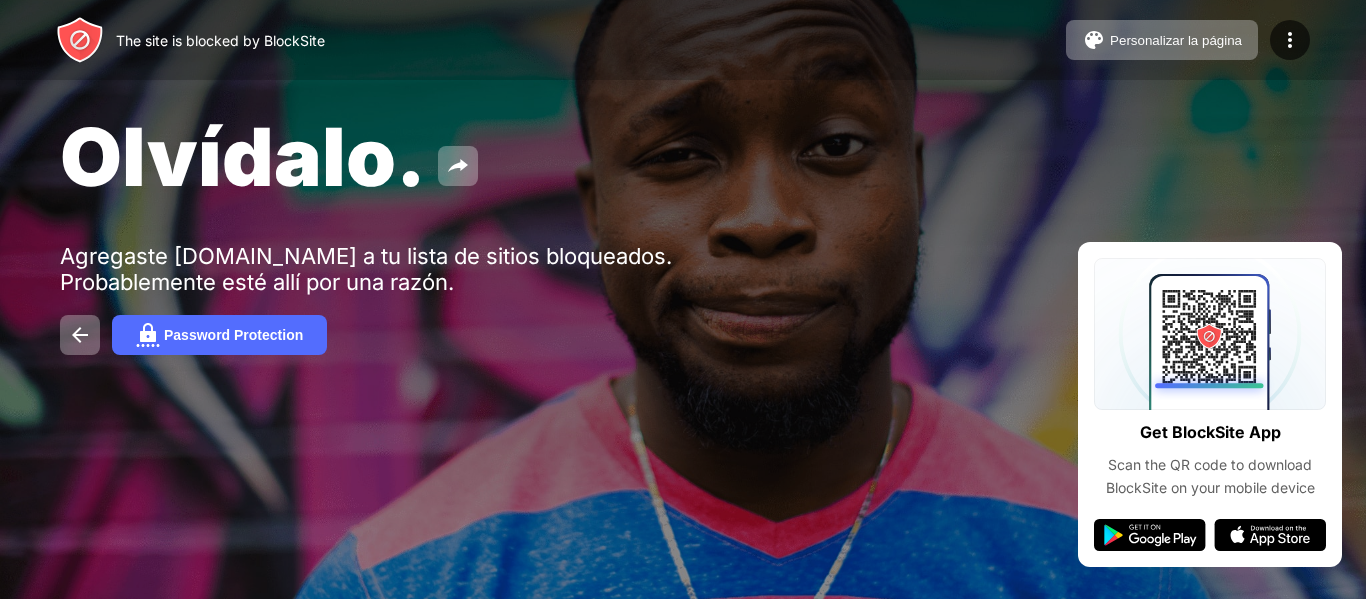 click on "Personalizar la página Editar la lista de bloqueo Redirigir Personalizar la página de bloques Upgrade Protección de contraseñas Upgrade" at bounding box center (1188, 40) 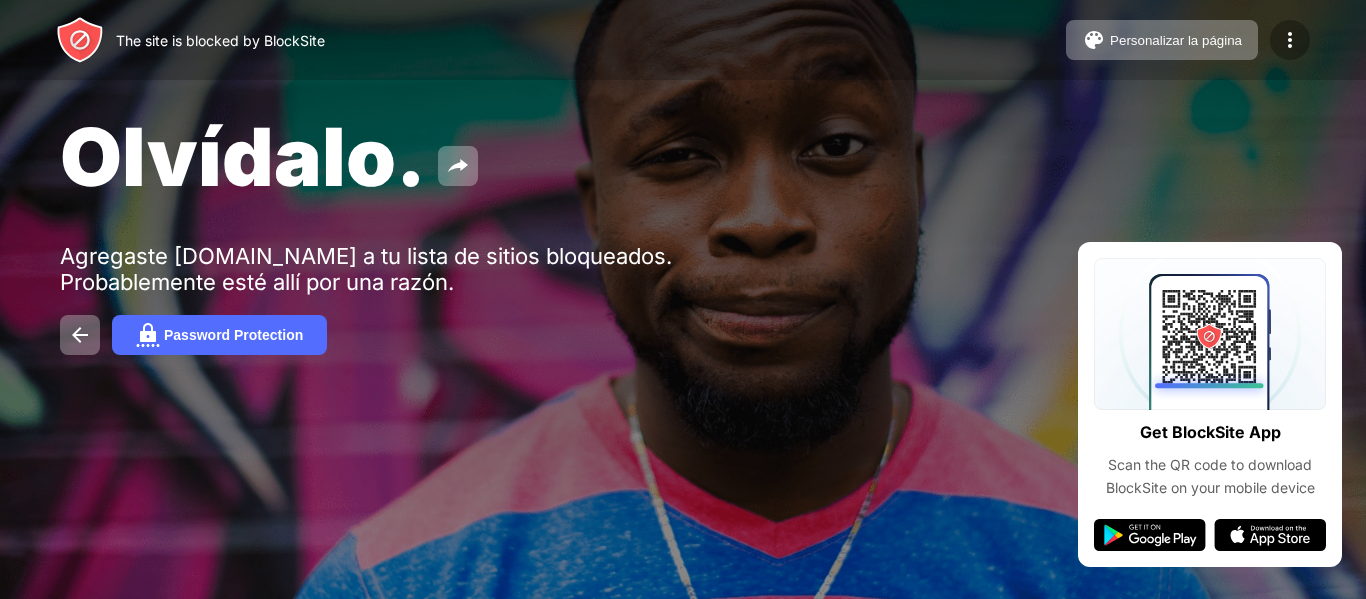 click at bounding box center (1290, 40) 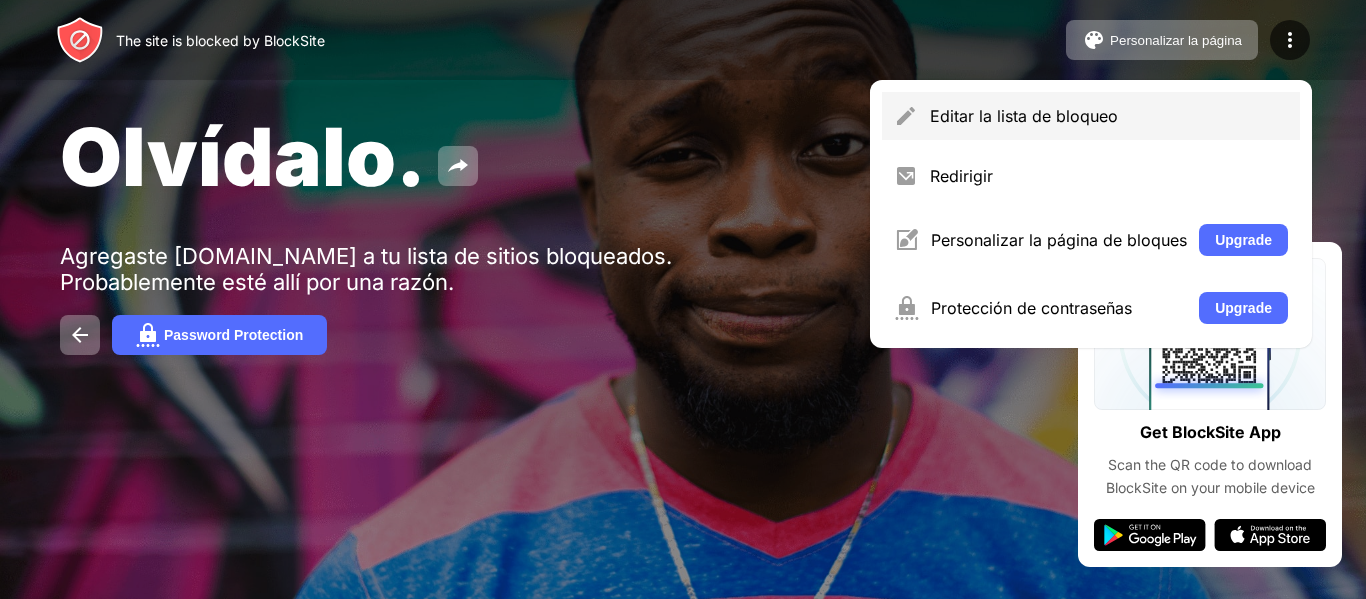 click on "Editar la lista de bloqueo" at bounding box center (1109, 116) 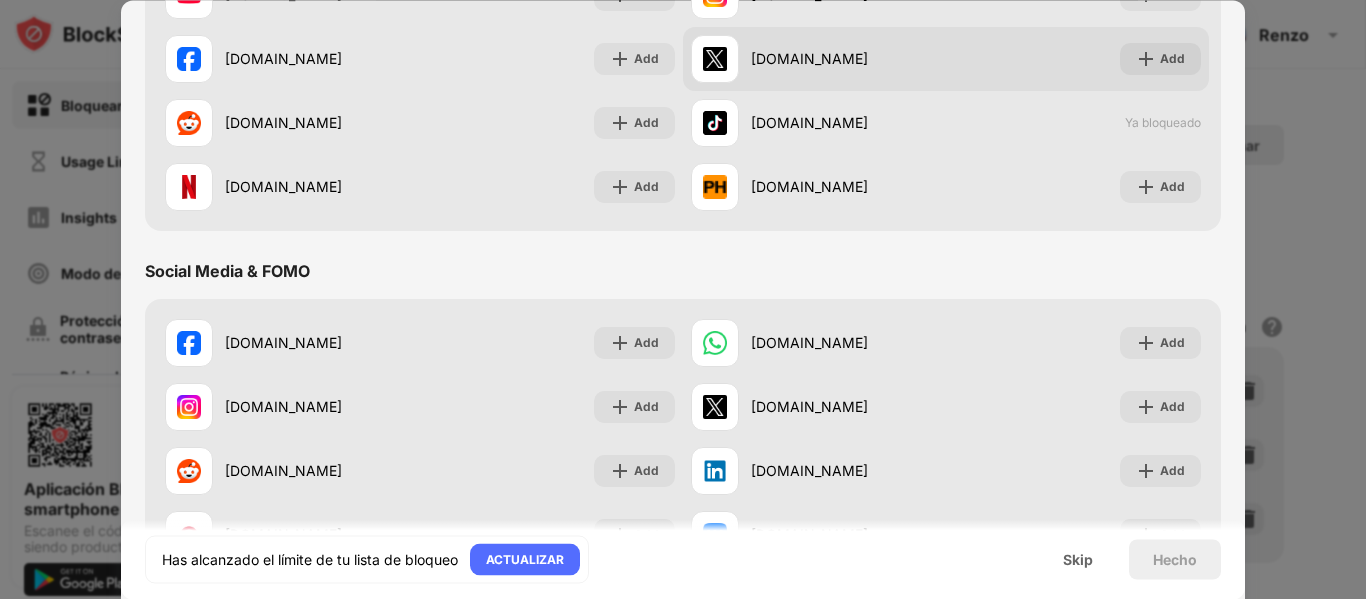 scroll, scrollTop: 318, scrollLeft: 0, axis: vertical 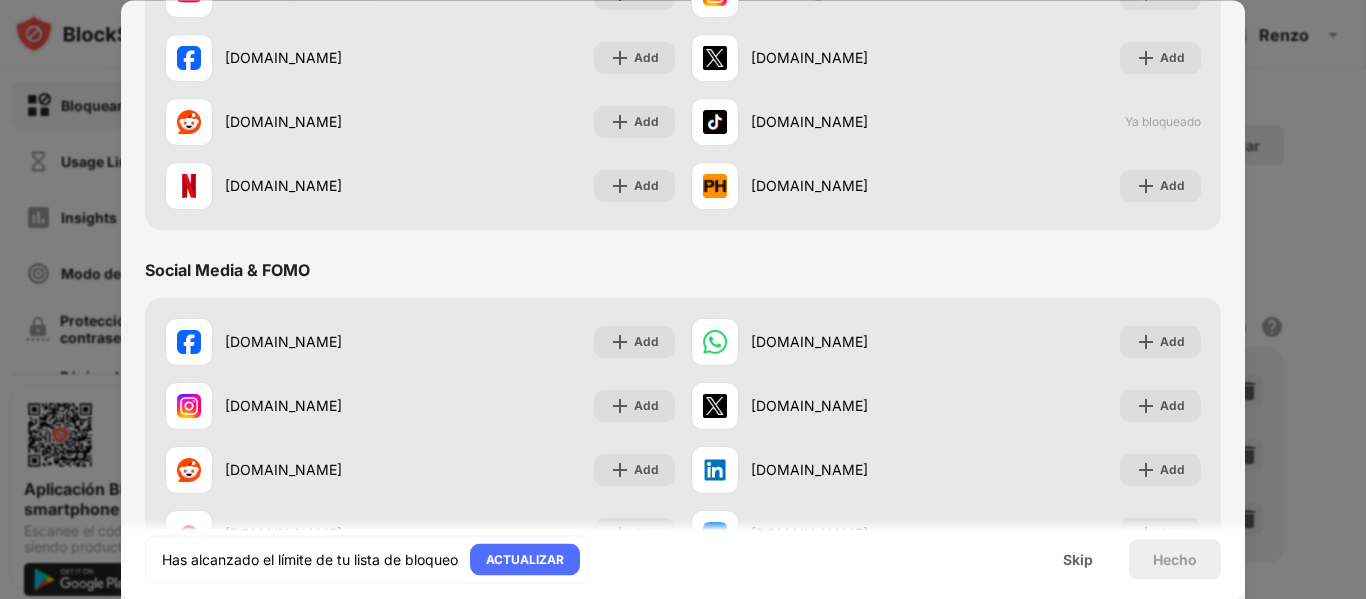 drag, startPoint x: 862, startPoint y: 344, endPoint x: 766, endPoint y: 646, distance: 316.89114 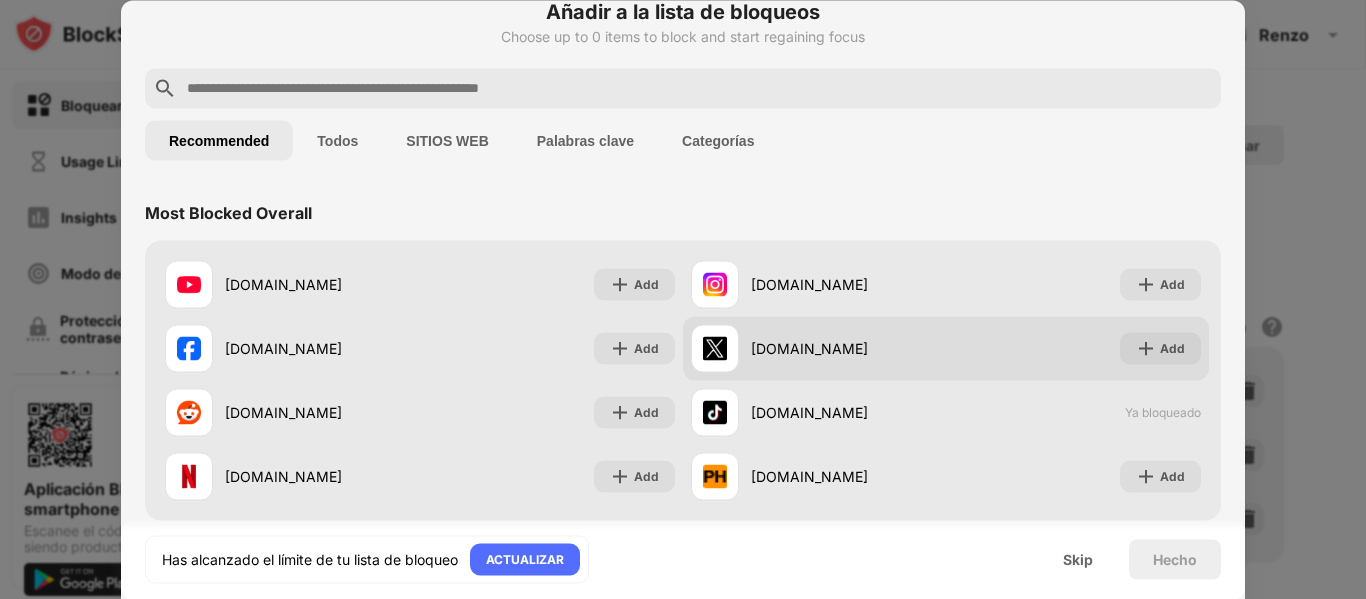 scroll, scrollTop: 0, scrollLeft: 0, axis: both 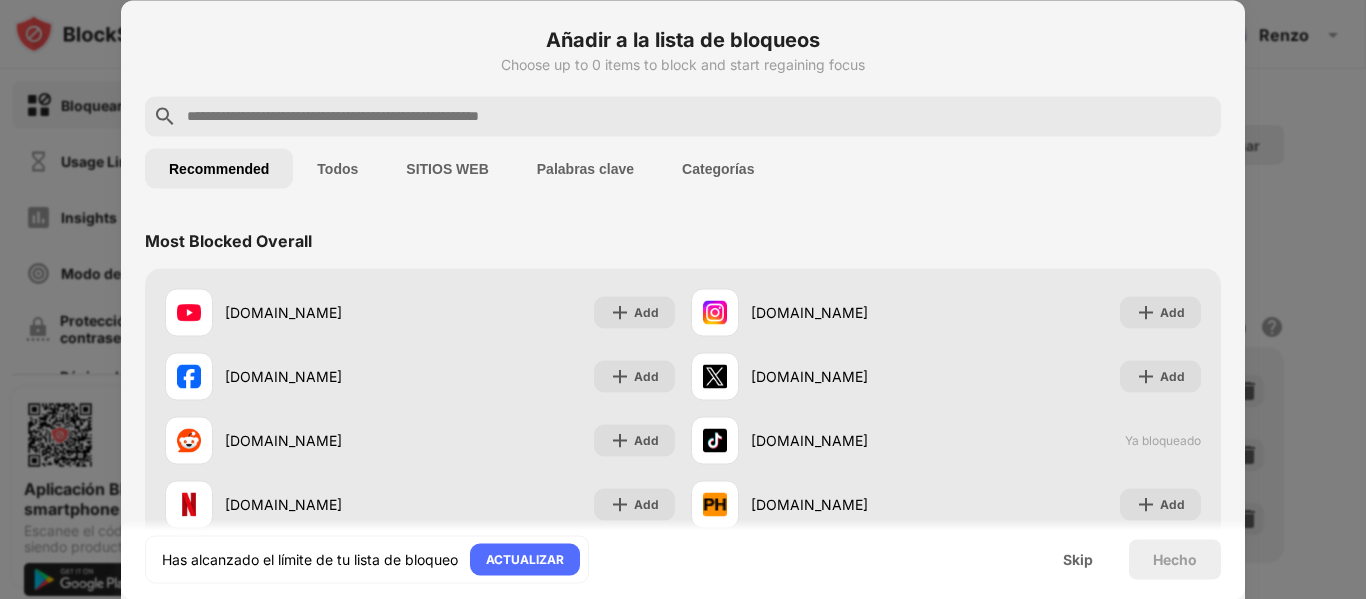 click on "Todos" at bounding box center [337, 168] 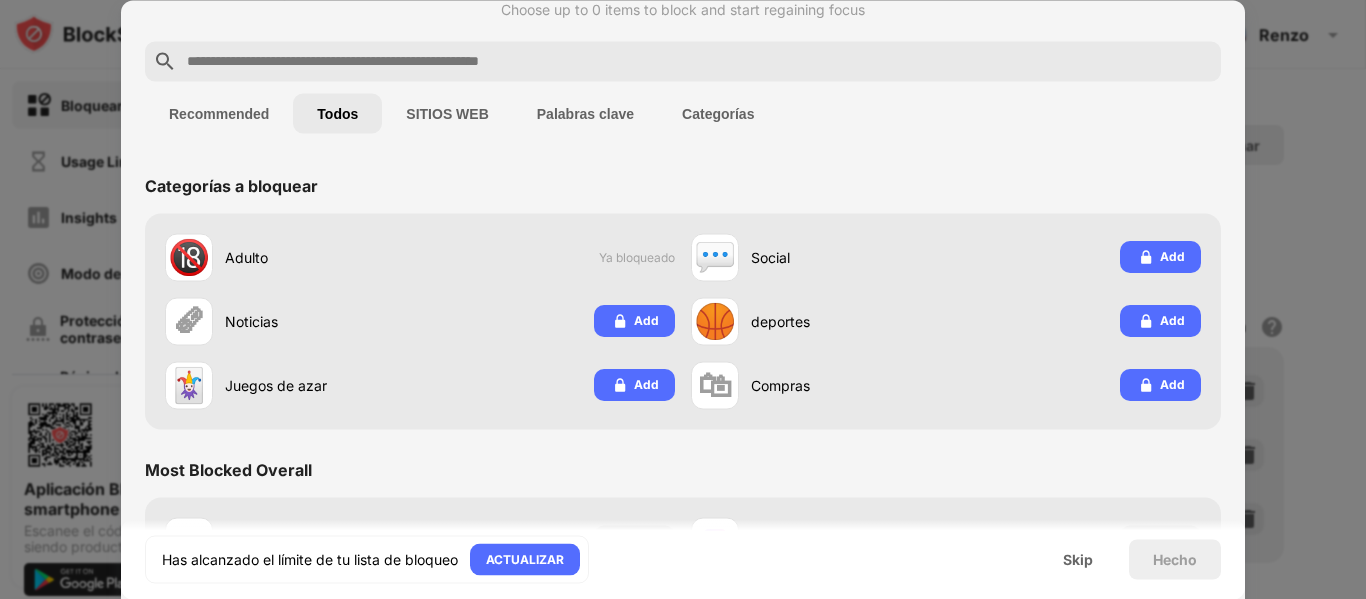 scroll, scrollTop: 0, scrollLeft: 0, axis: both 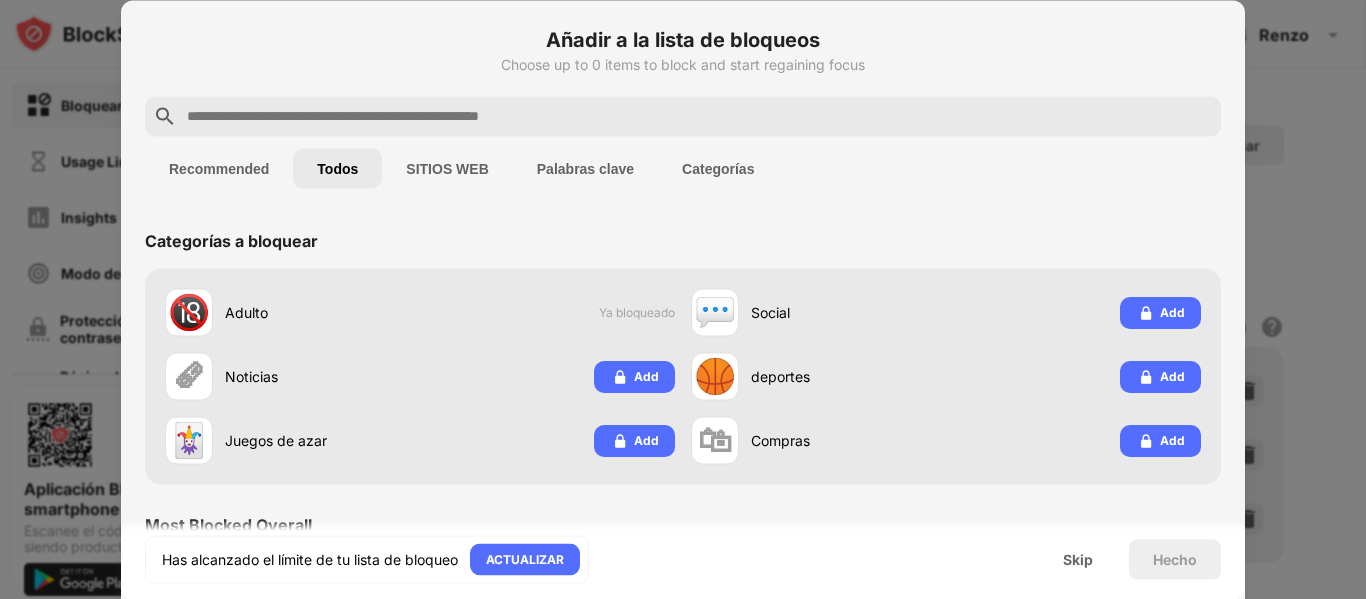 click on "Recommended" at bounding box center [219, 168] 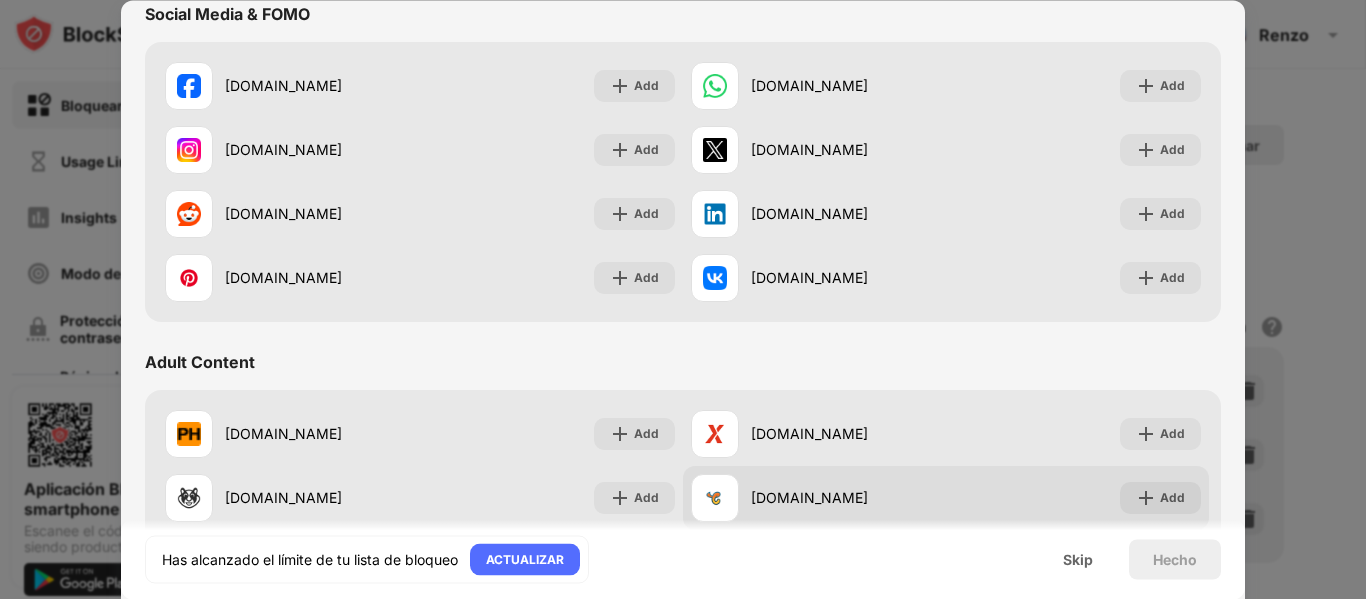 scroll, scrollTop: 581, scrollLeft: 0, axis: vertical 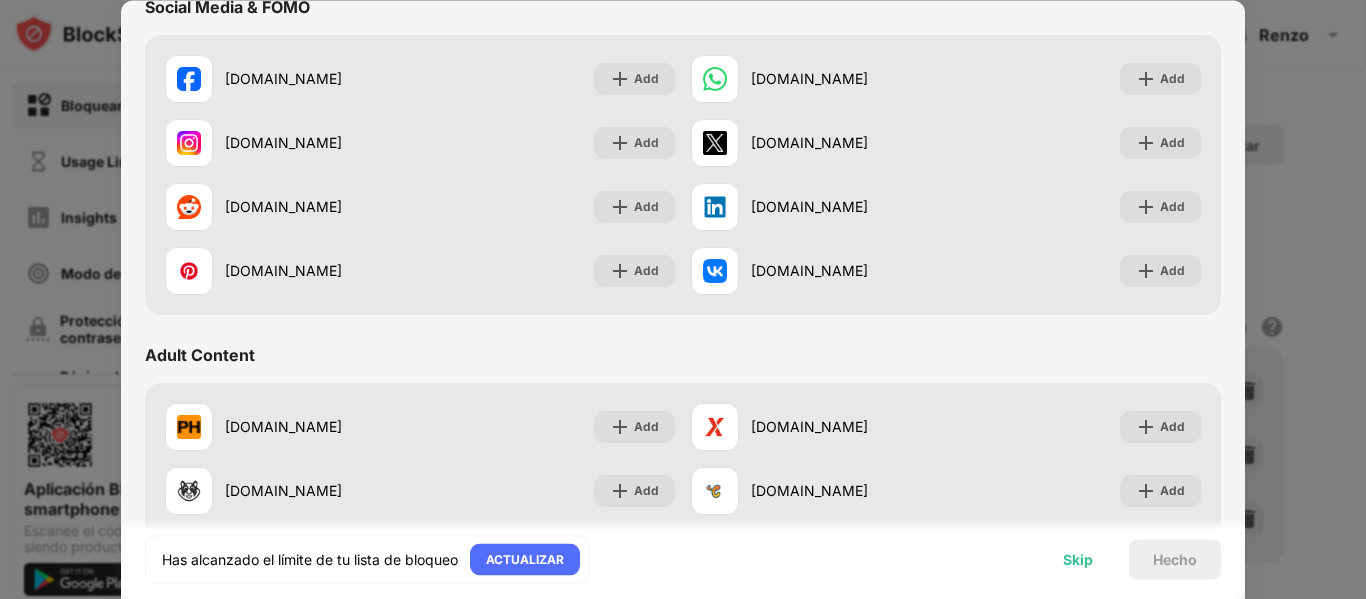click on "Skip" at bounding box center (1078, 559) 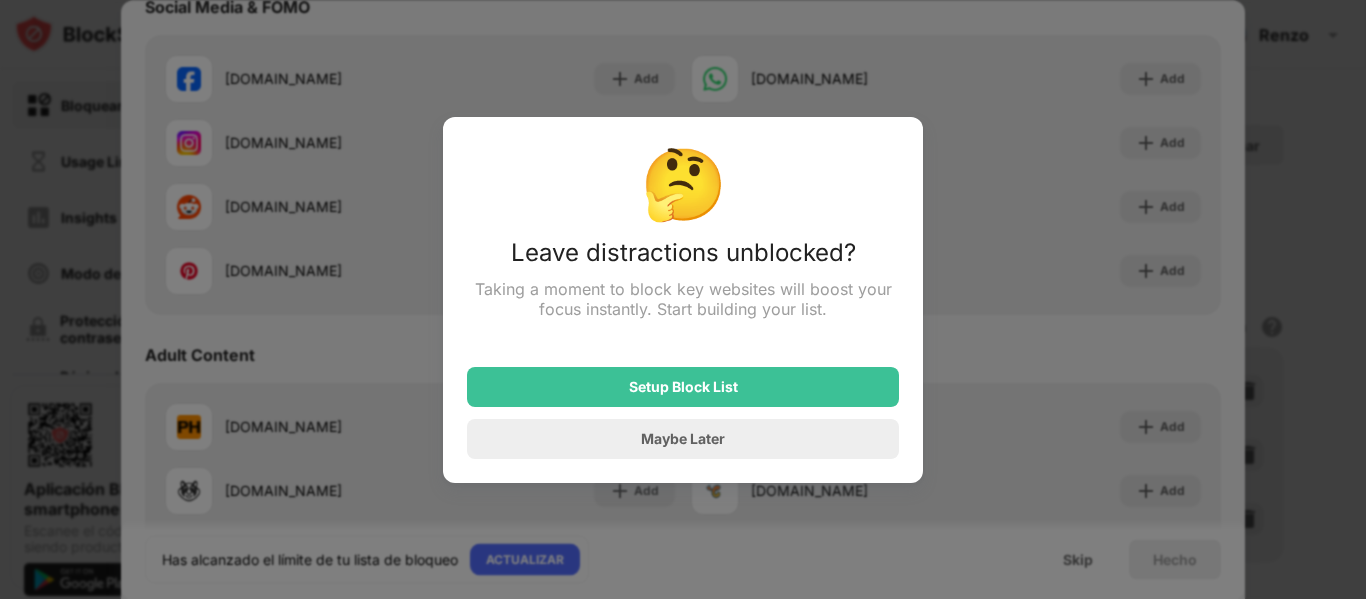 click at bounding box center [683, 299] 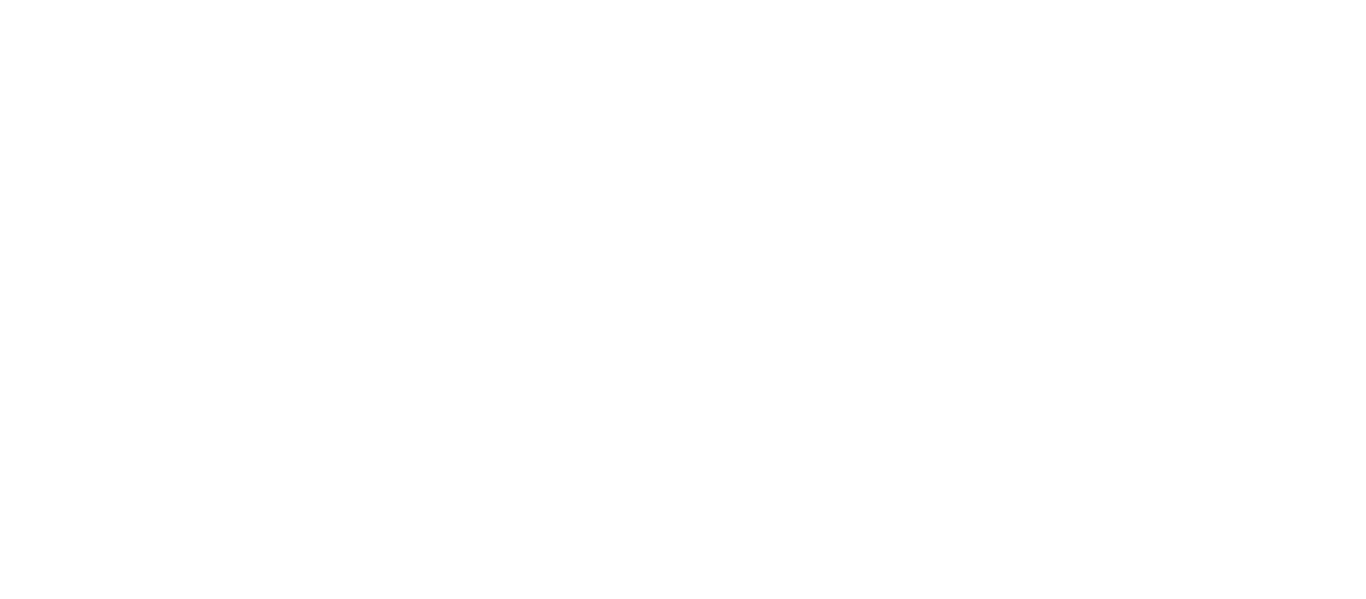 scroll, scrollTop: 0, scrollLeft: 0, axis: both 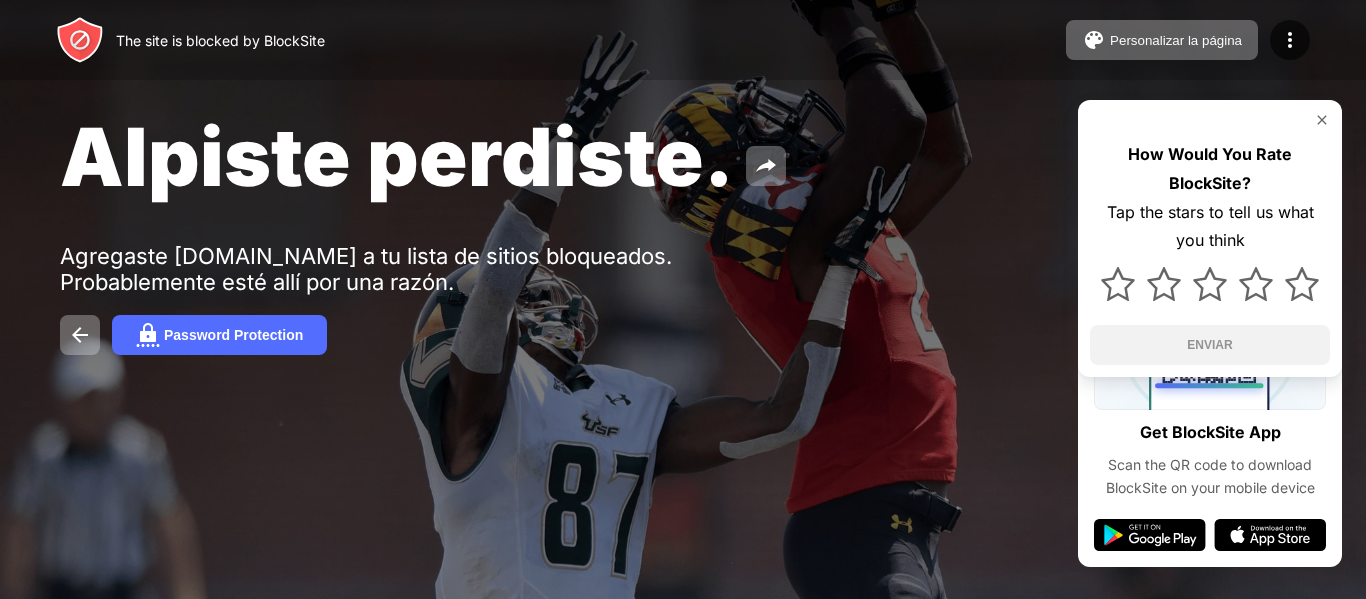 click on "How Would You Rate BlockSite? Tap the stars to tell us what you think ENVIAR" at bounding box center (1210, 238) 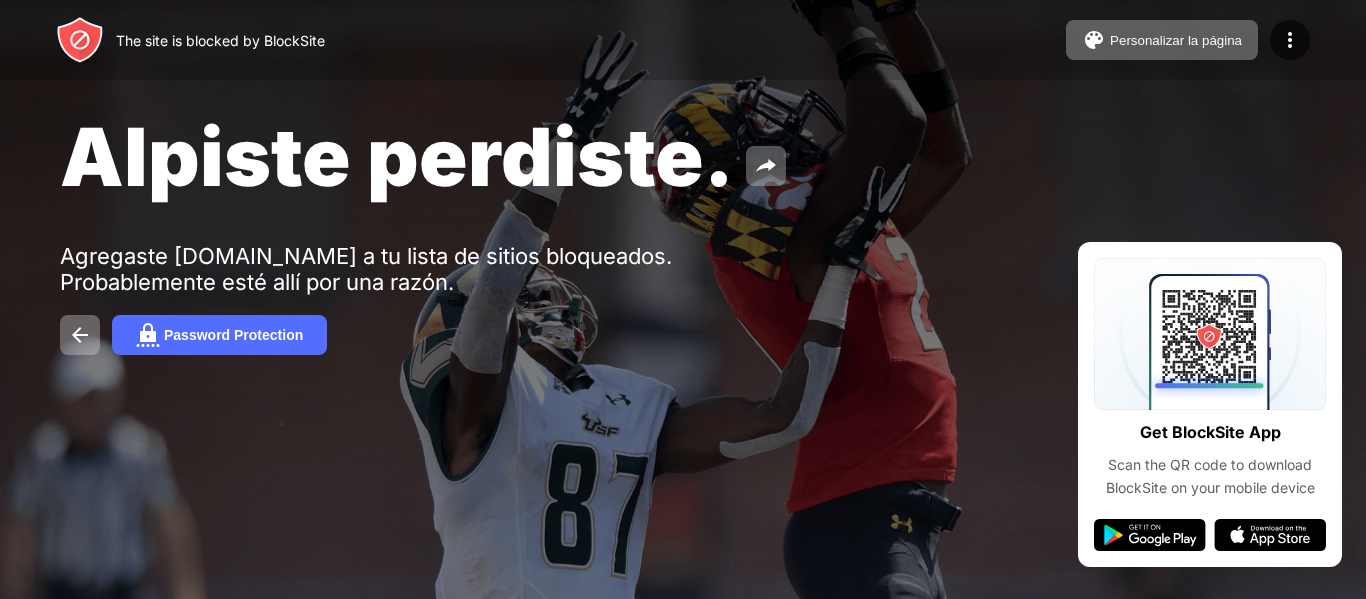 click on "Alpiste perdiste. Agregaste [DOMAIN_NAME] a tu lista de sitios bloqueados. Probablemente esté allí por una razón. Password Protection" at bounding box center (683, 231) 